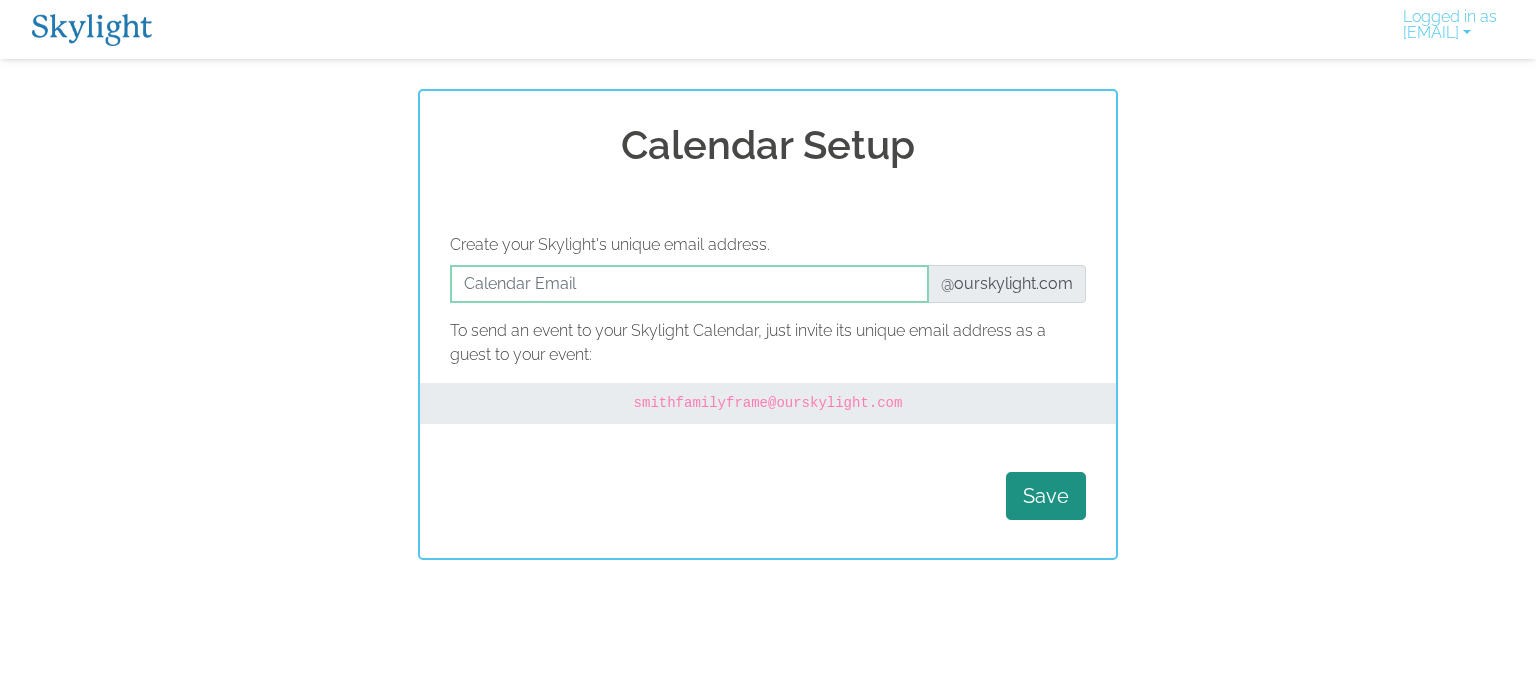 scroll, scrollTop: 0, scrollLeft: 0, axis: both 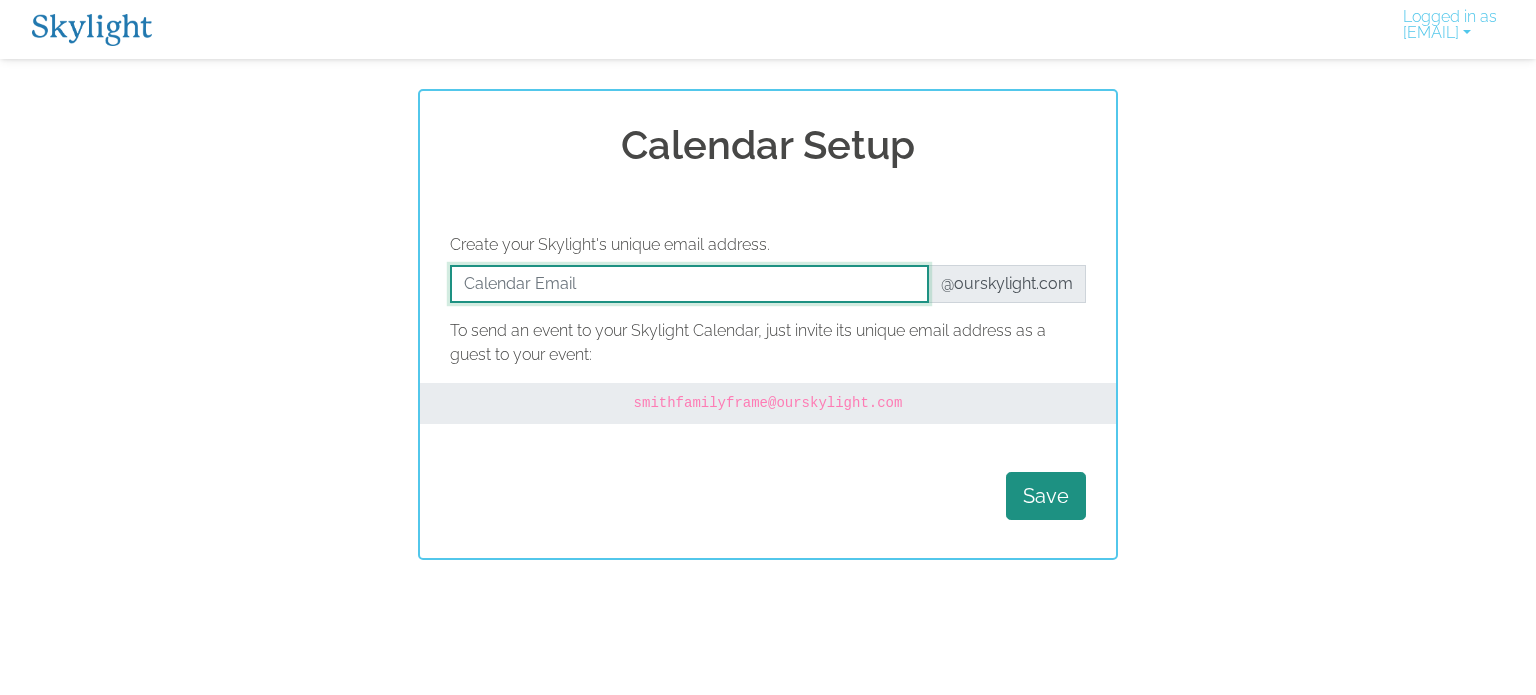 click at bounding box center [689, 284] 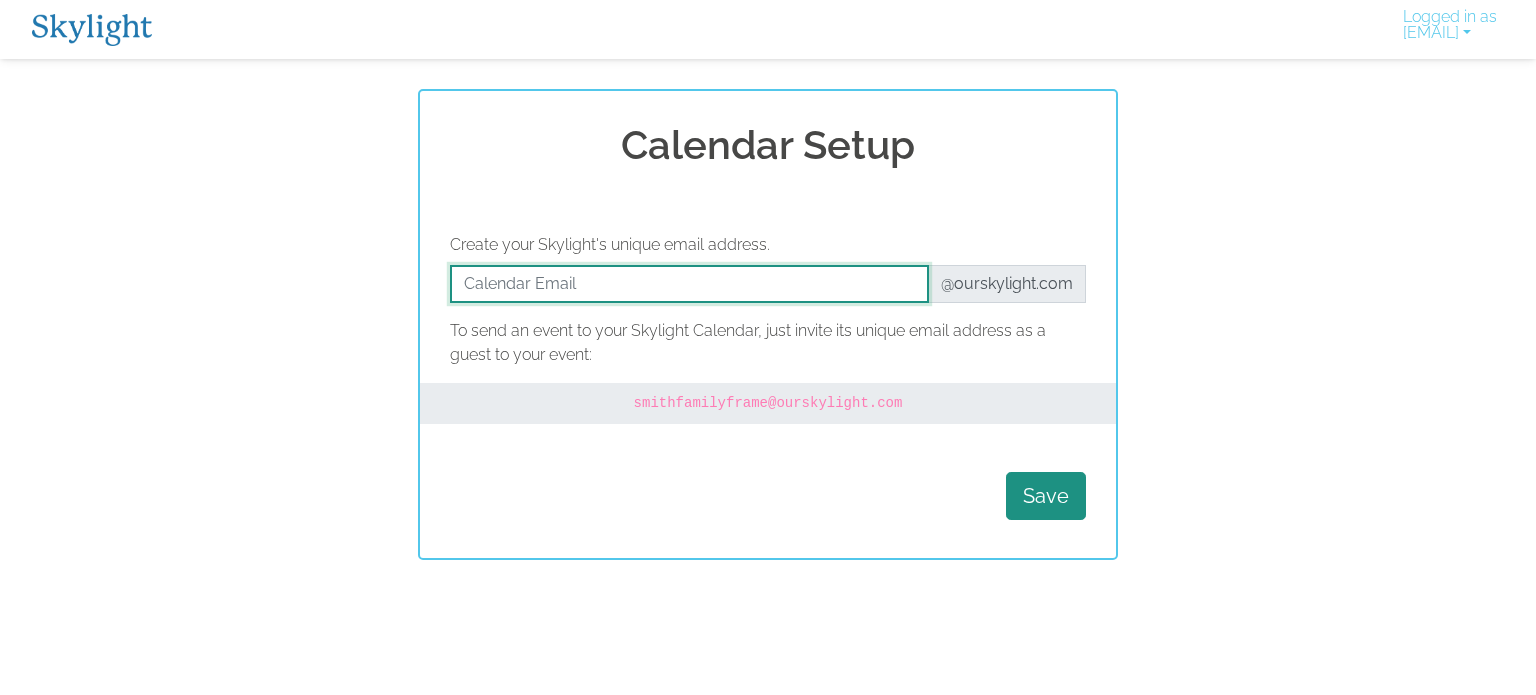 type on "[EMAIL]" 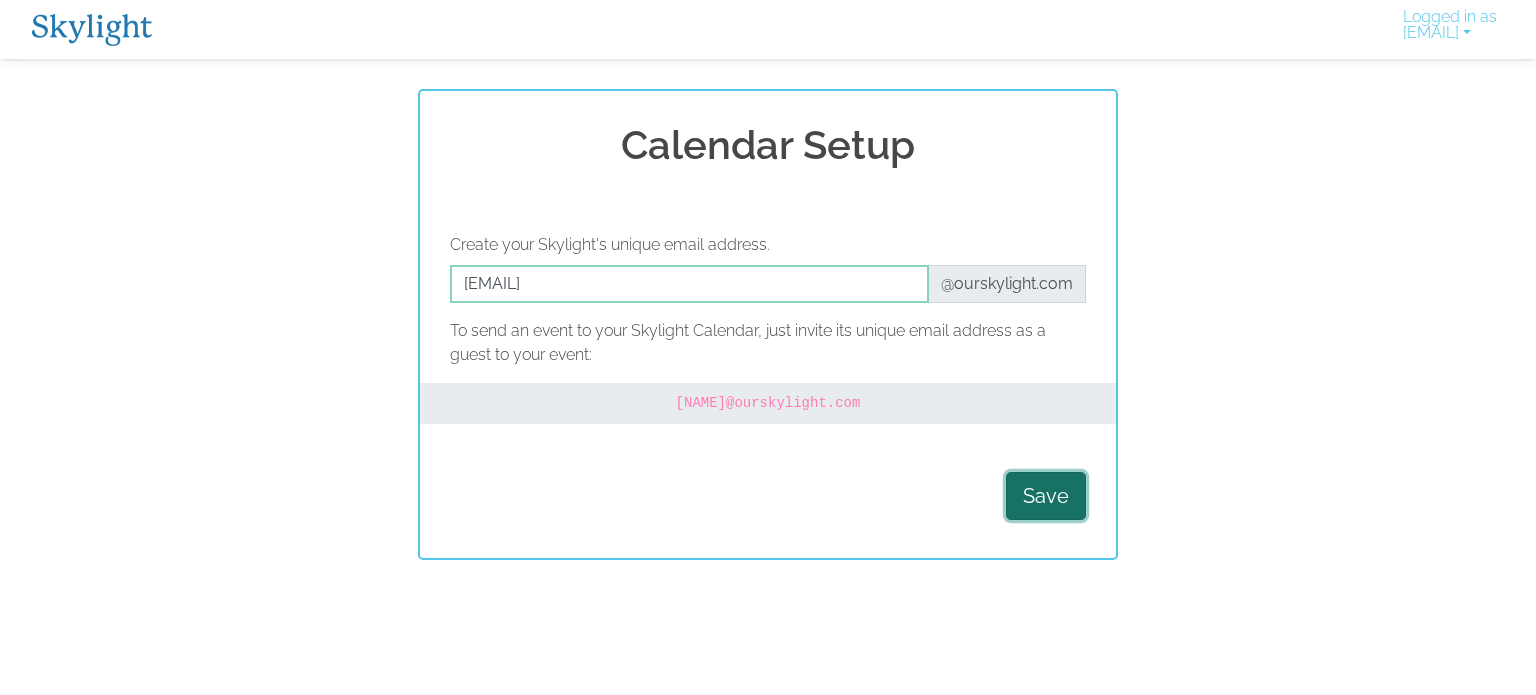 click on "Save" at bounding box center (1046, 496) 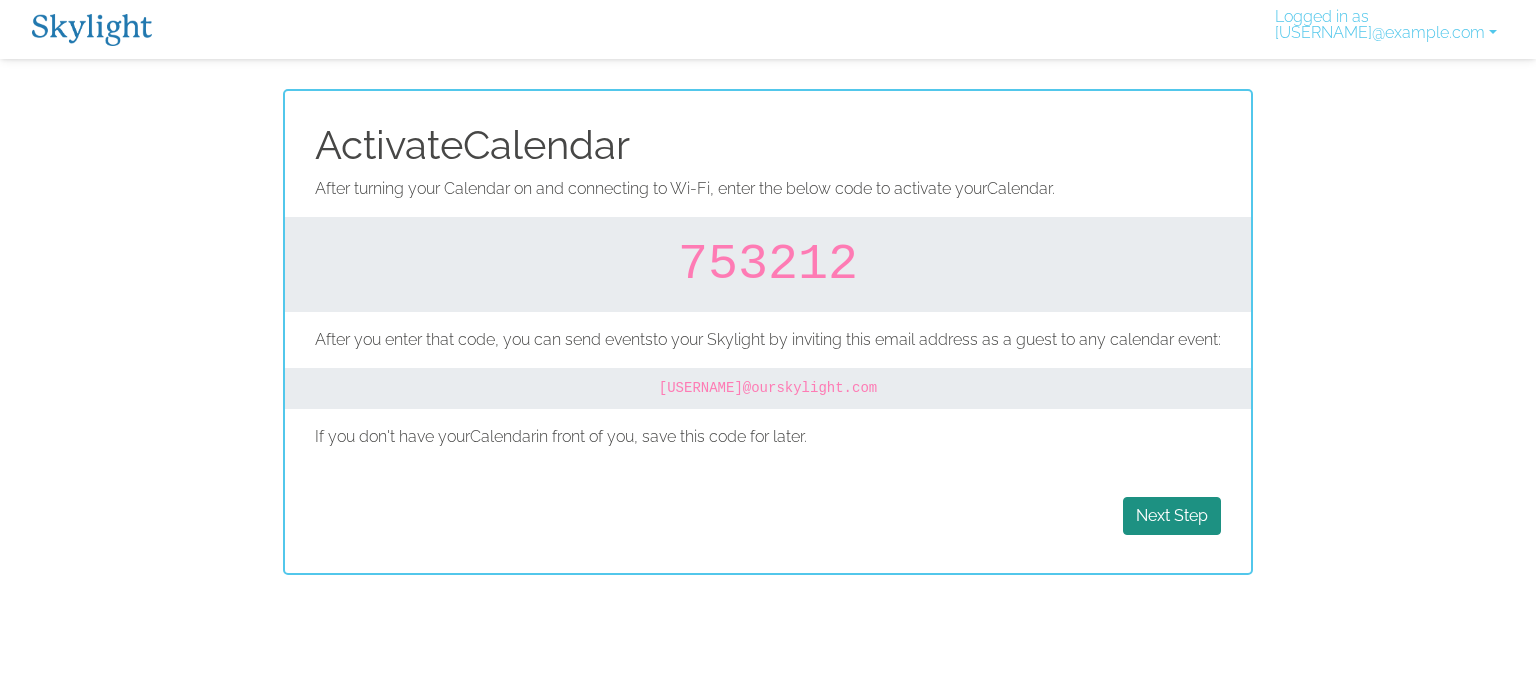 scroll, scrollTop: 0, scrollLeft: 0, axis: both 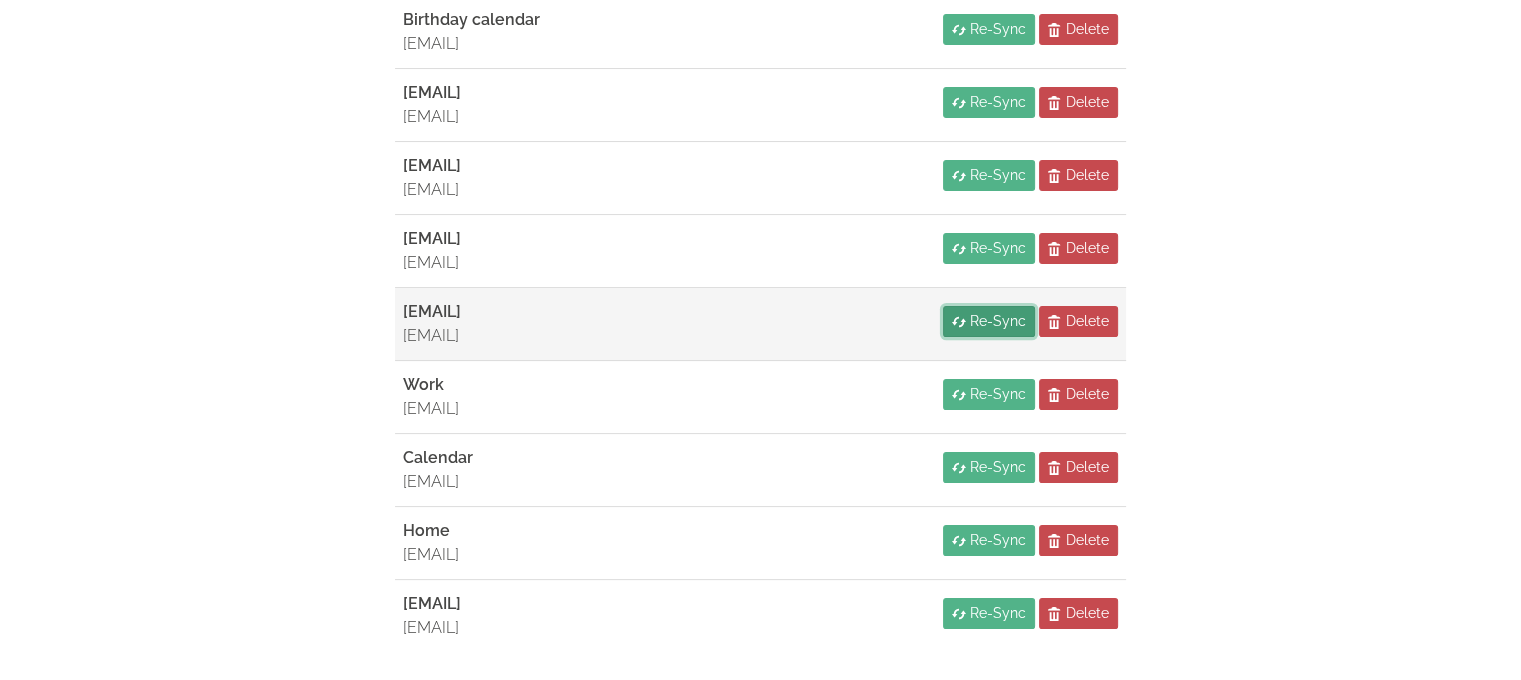 click on "Re-Sync" at bounding box center (998, 321) 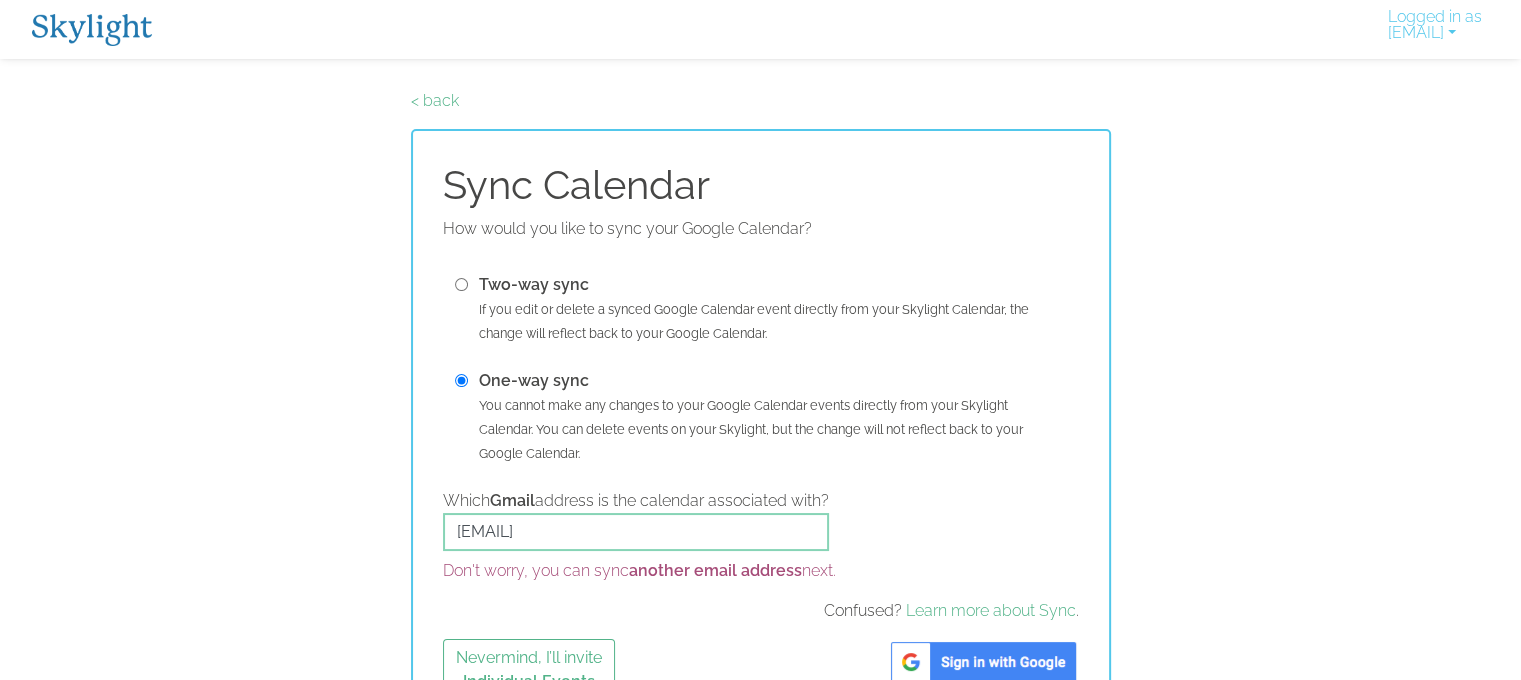 scroll, scrollTop: 100, scrollLeft: 0, axis: vertical 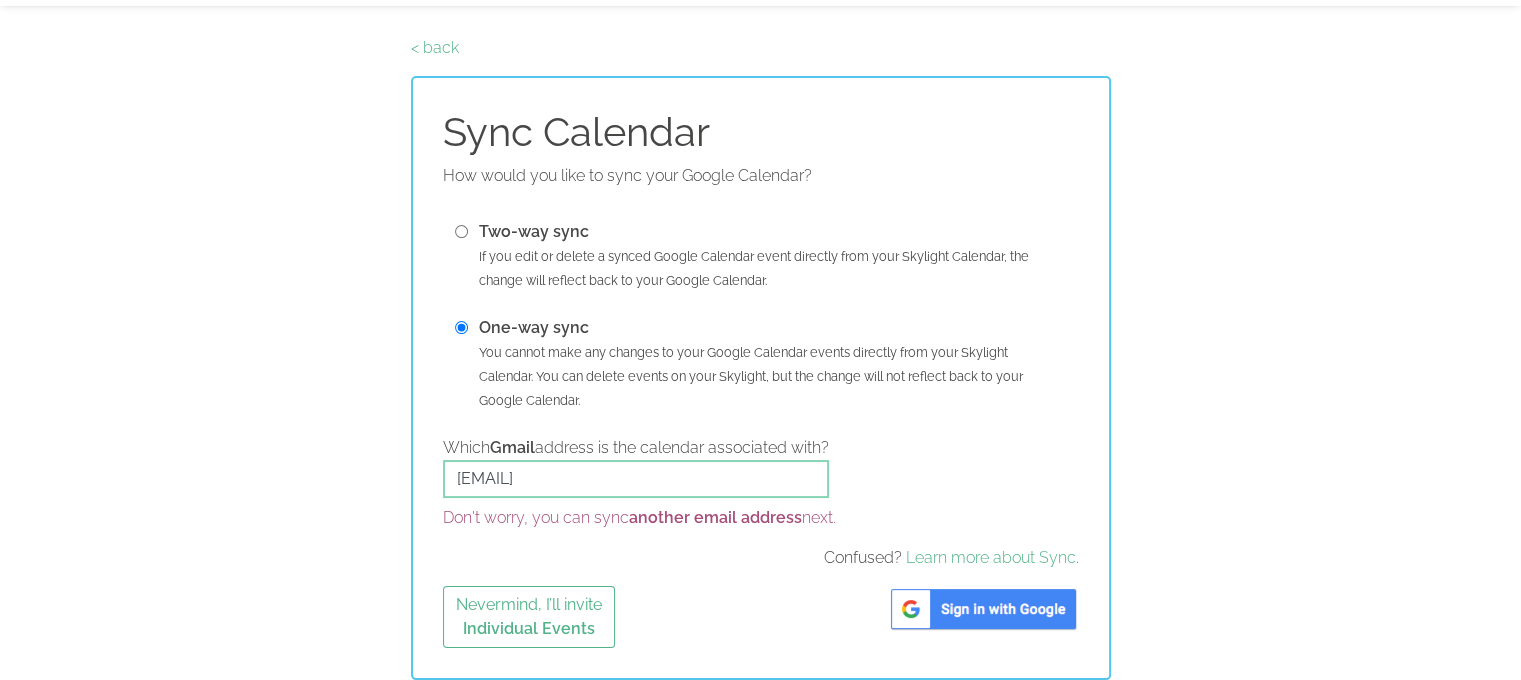 click on "Two-way sync If you edit or delete a synced Google Calendar event directly from your Skylight Calendar, the change will reflect back to your Google Calendar." at bounding box center (761, 256) 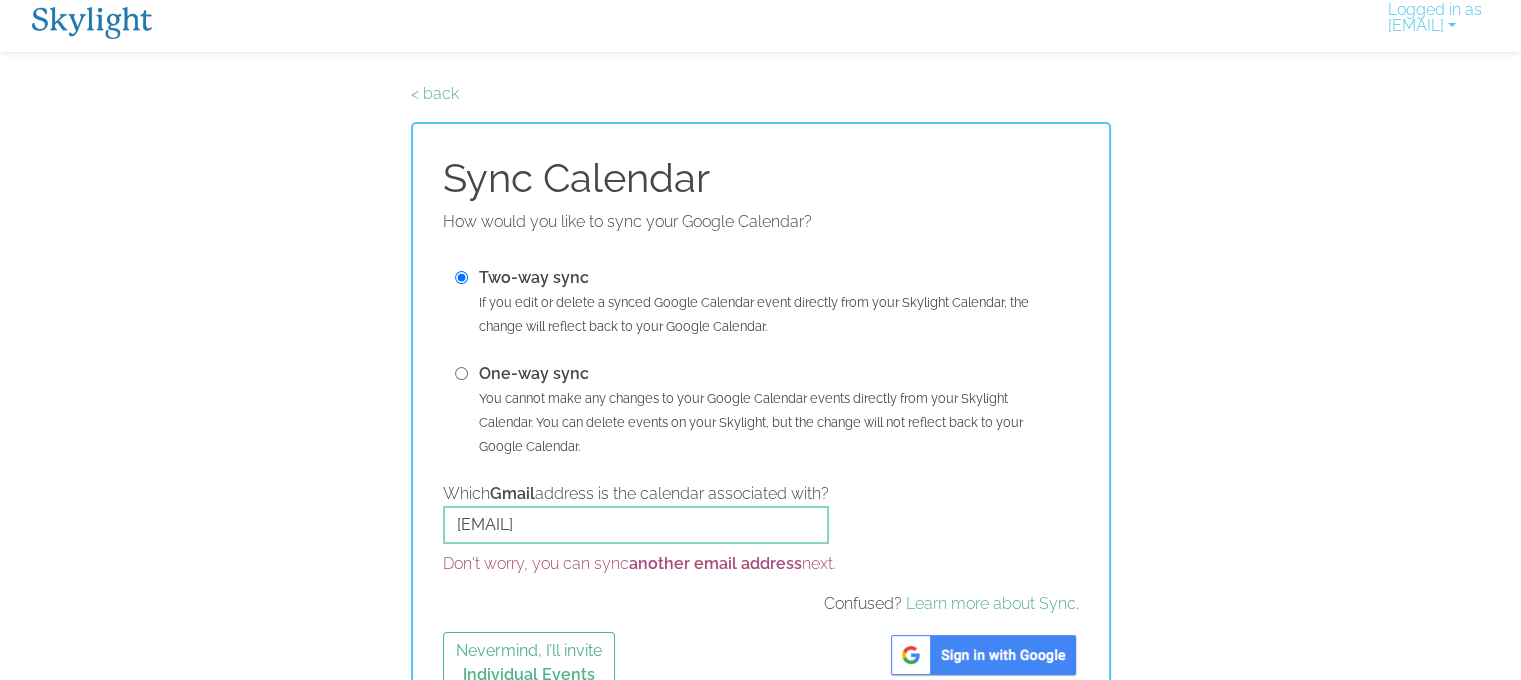 scroll, scrollTop: 207, scrollLeft: 0, axis: vertical 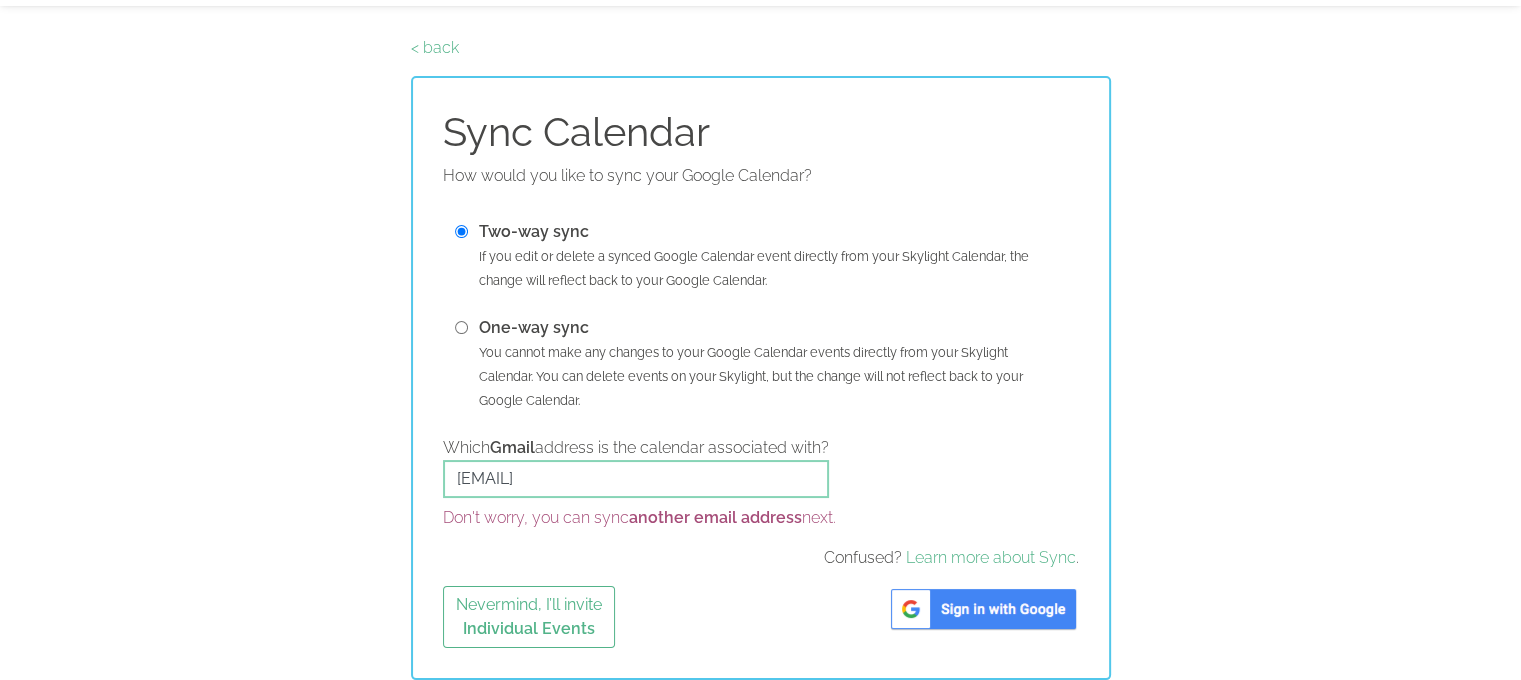 click at bounding box center [461, 327] 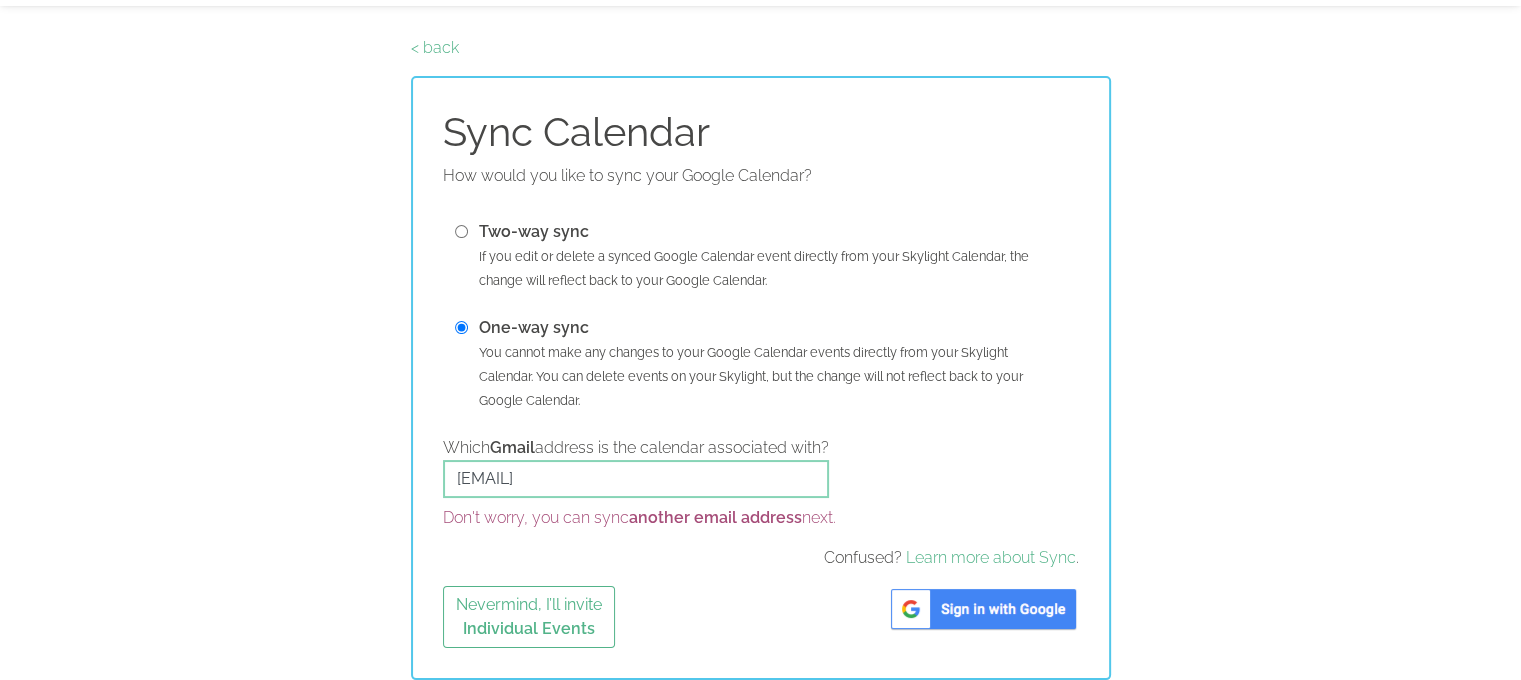 scroll, scrollTop: 0, scrollLeft: 0, axis: both 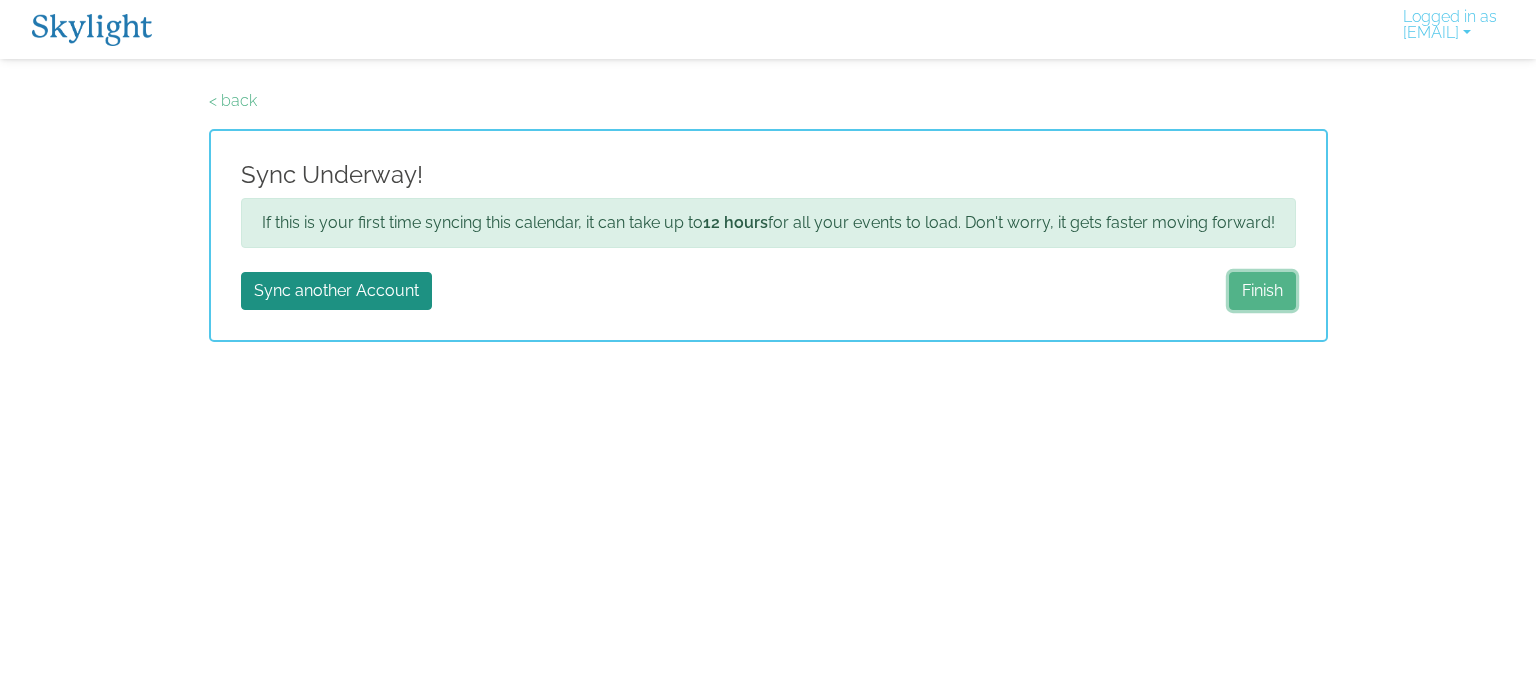 click on "Finish" at bounding box center [1262, 291] 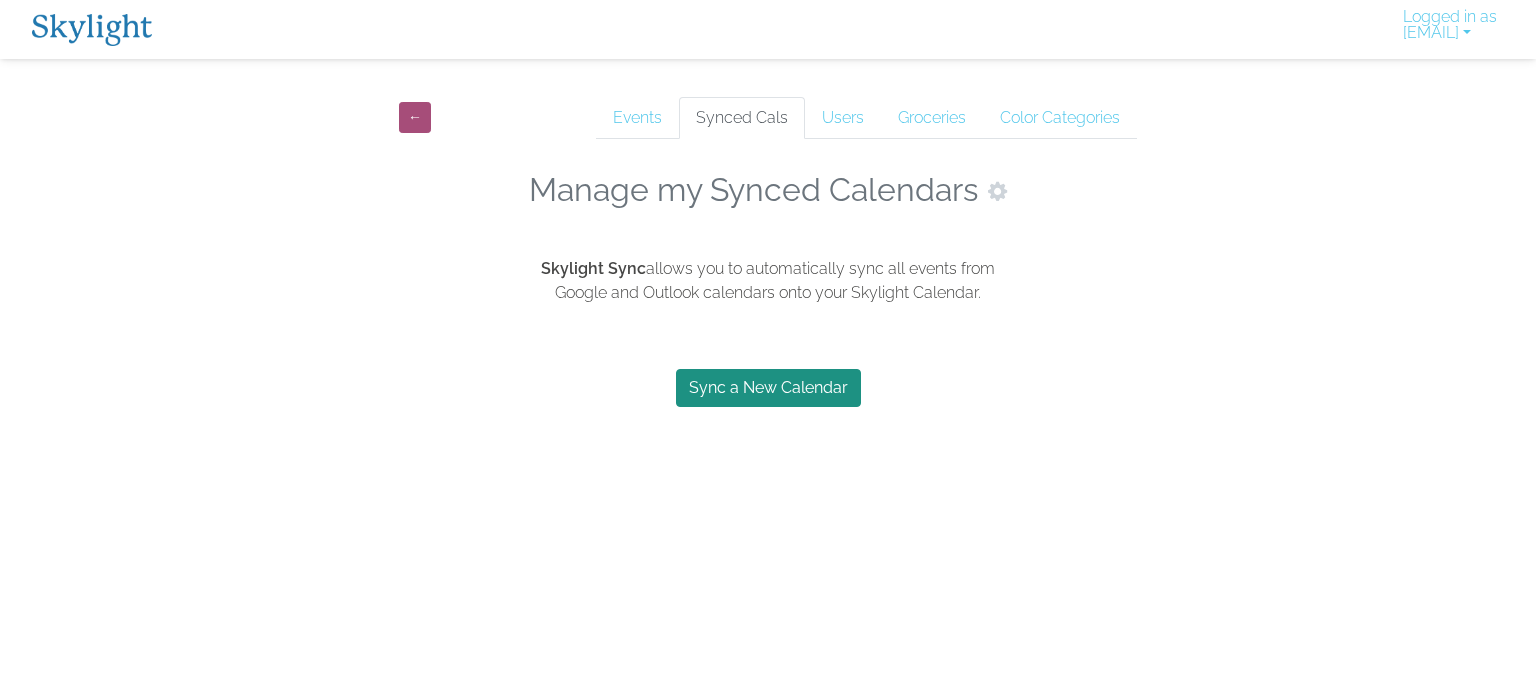 scroll, scrollTop: 0, scrollLeft: 0, axis: both 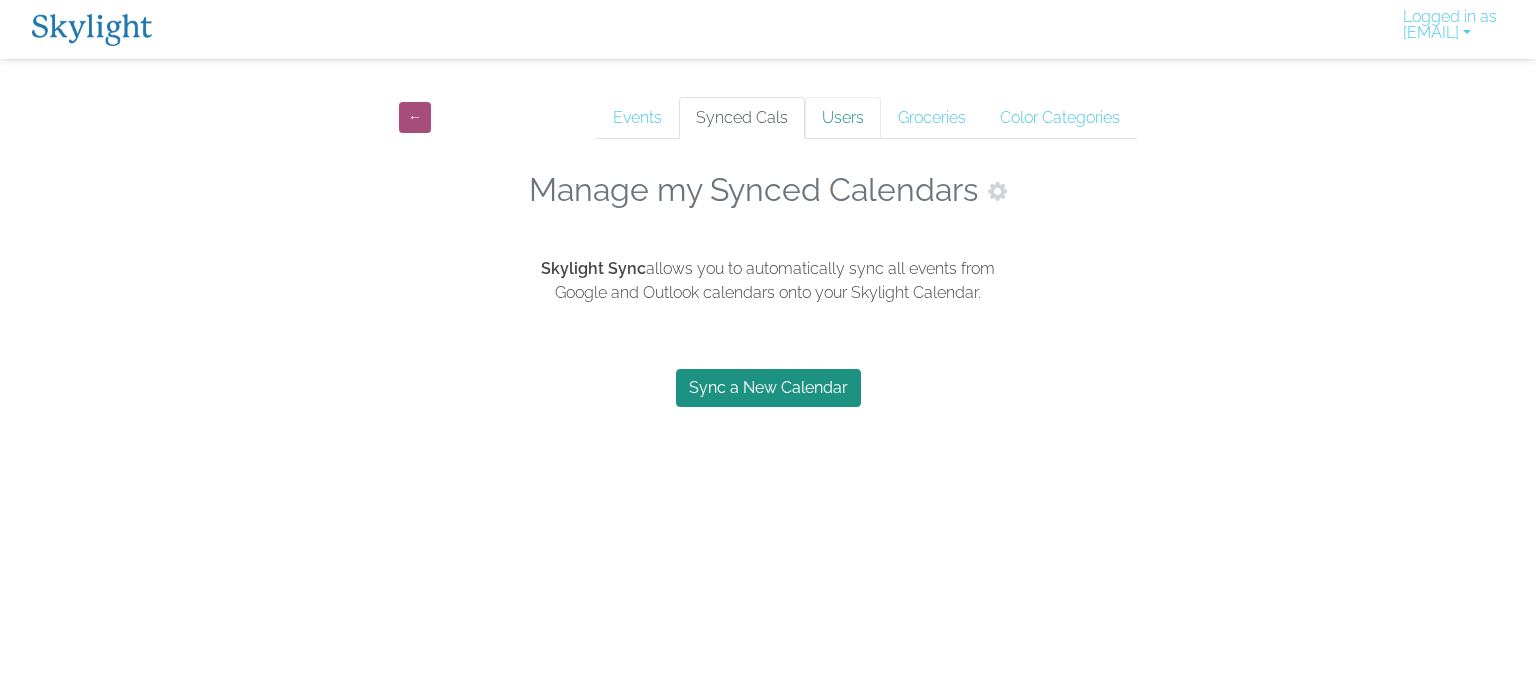 click on "Users" at bounding box center (843, 118) 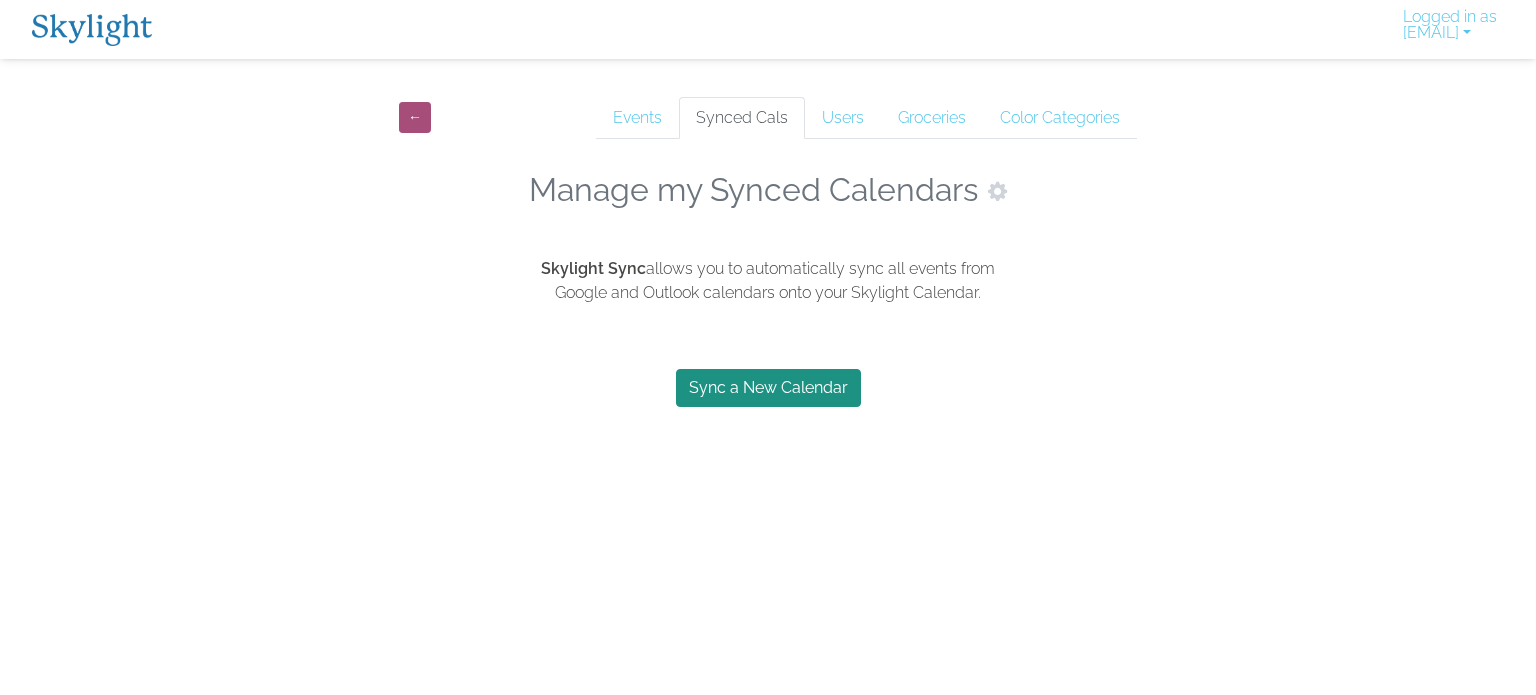 scroll, scrollTop: 0, scrollLeft: 0, axis: both 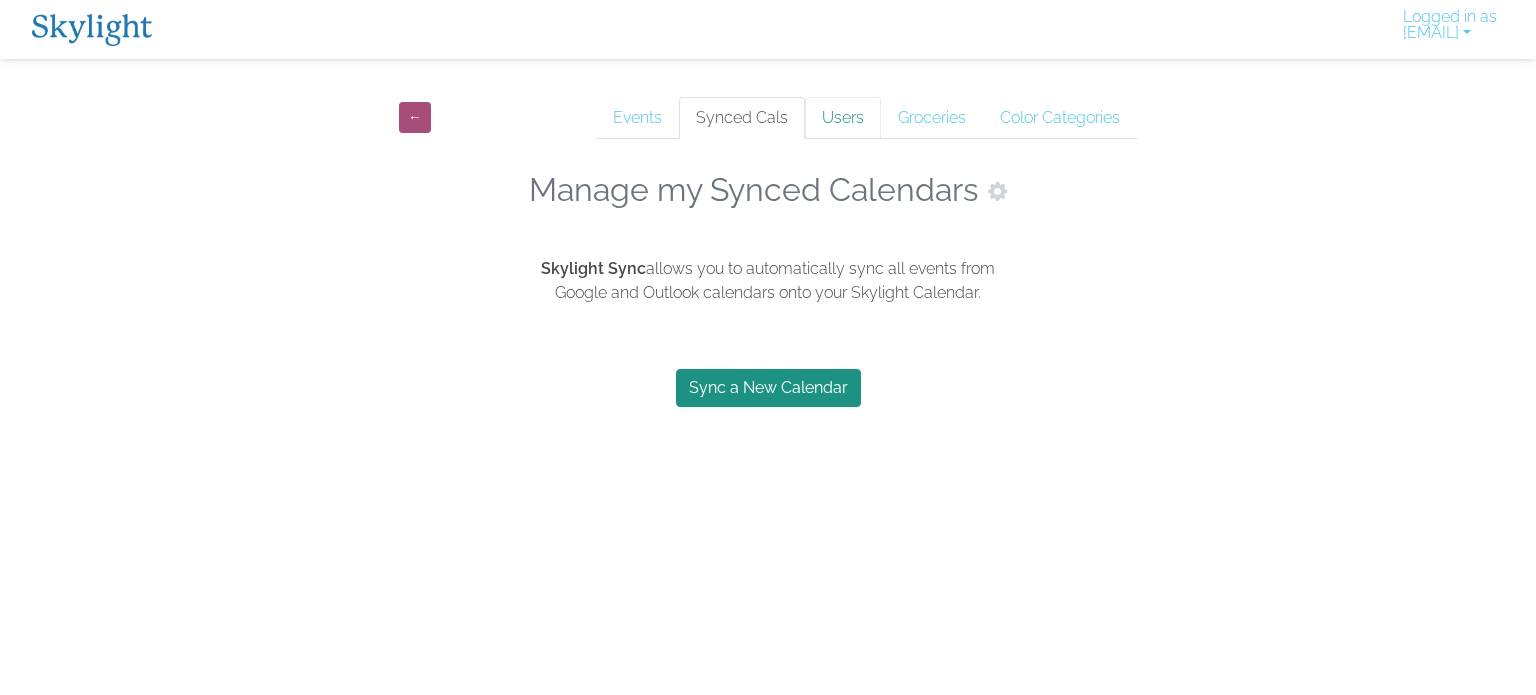 click on "Users" at bounding box center (843, 118) 